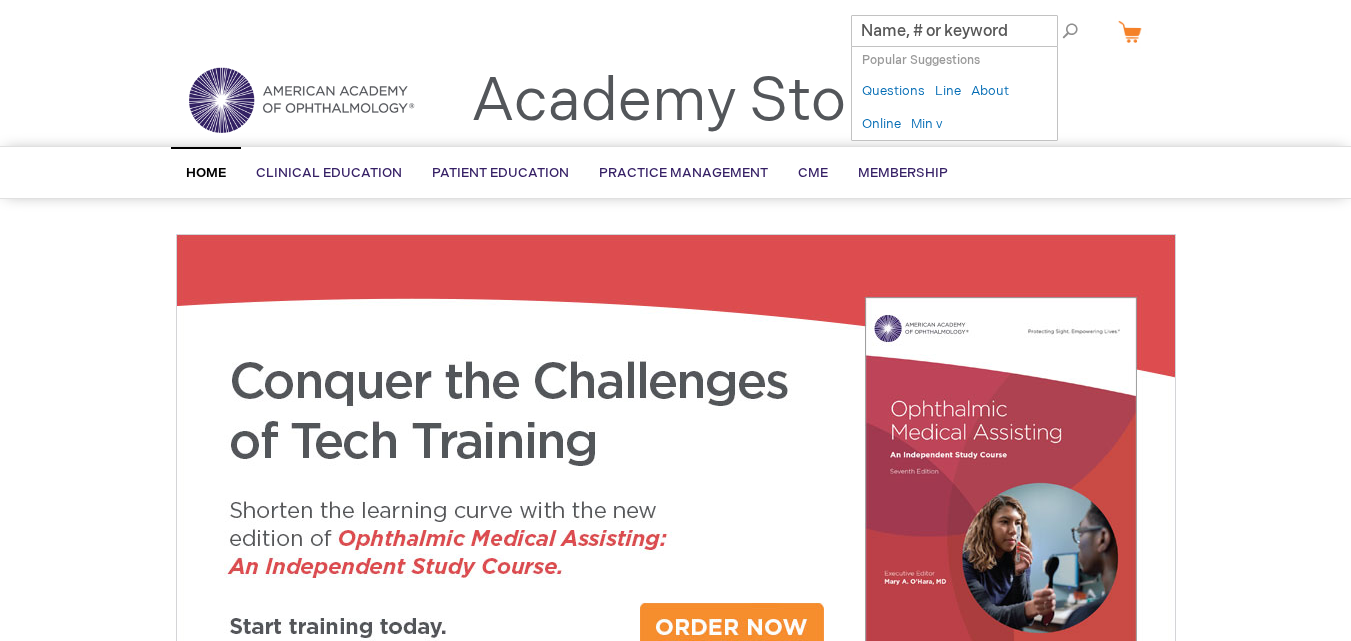 scroll, scrollTop: 0, scrollLeft: 0, axis: both 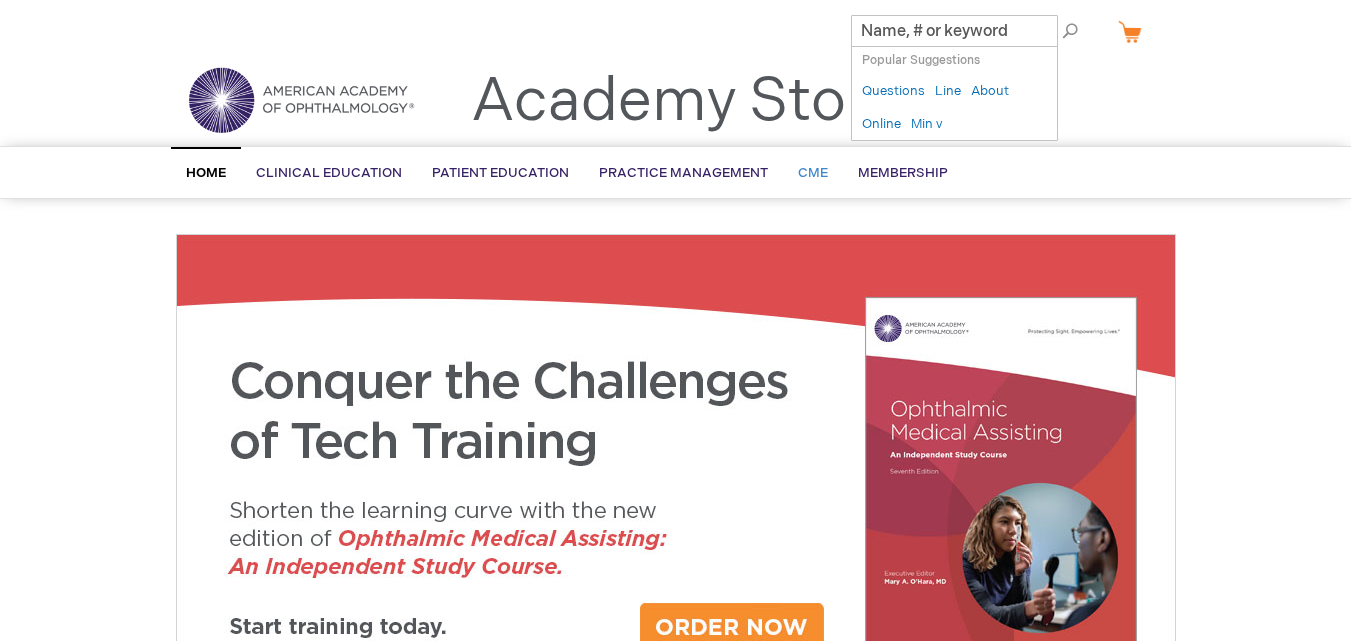 click on "CME" at bounding box center [813, 173] 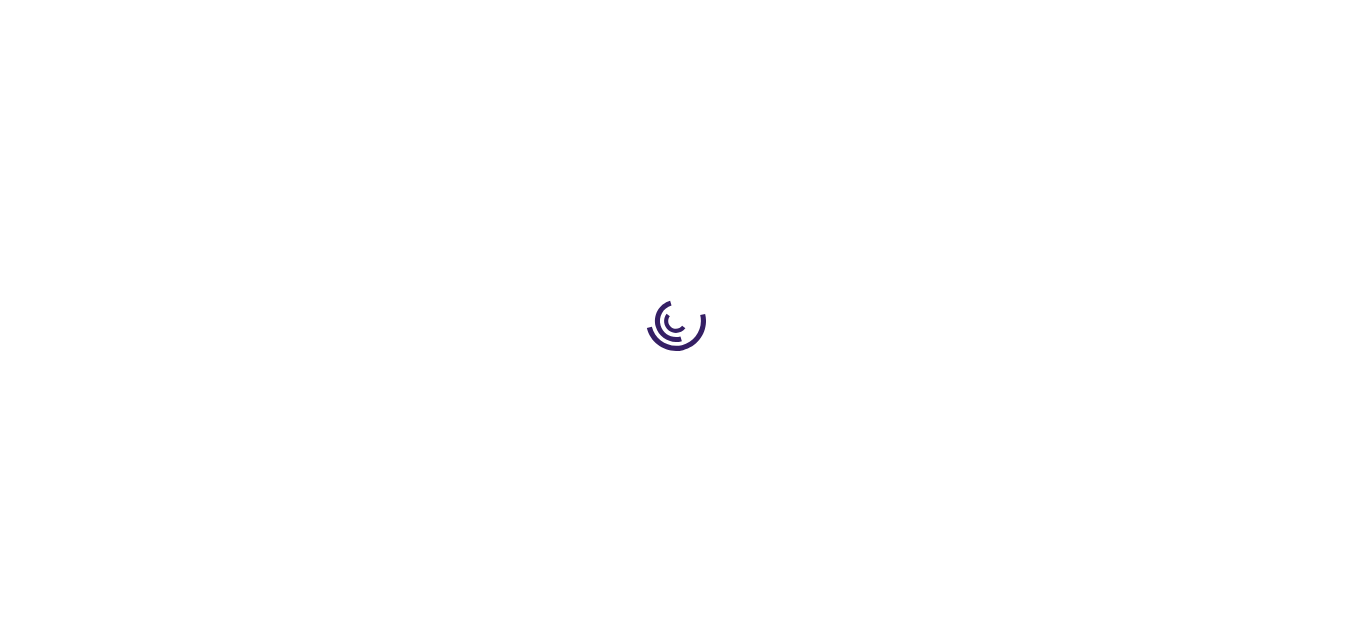 scroll, scrollTop: 0, scrollLeft: 0, axis: both 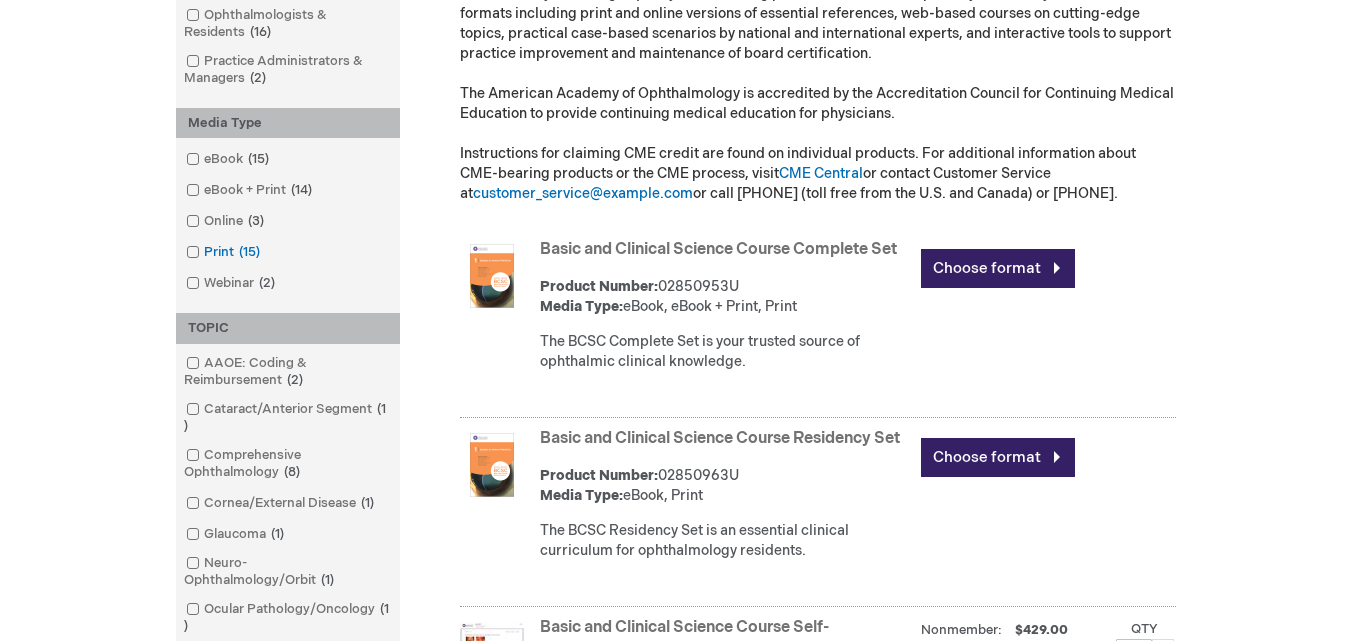 click on "Print											 15 items" at bounding box center (224, 252) 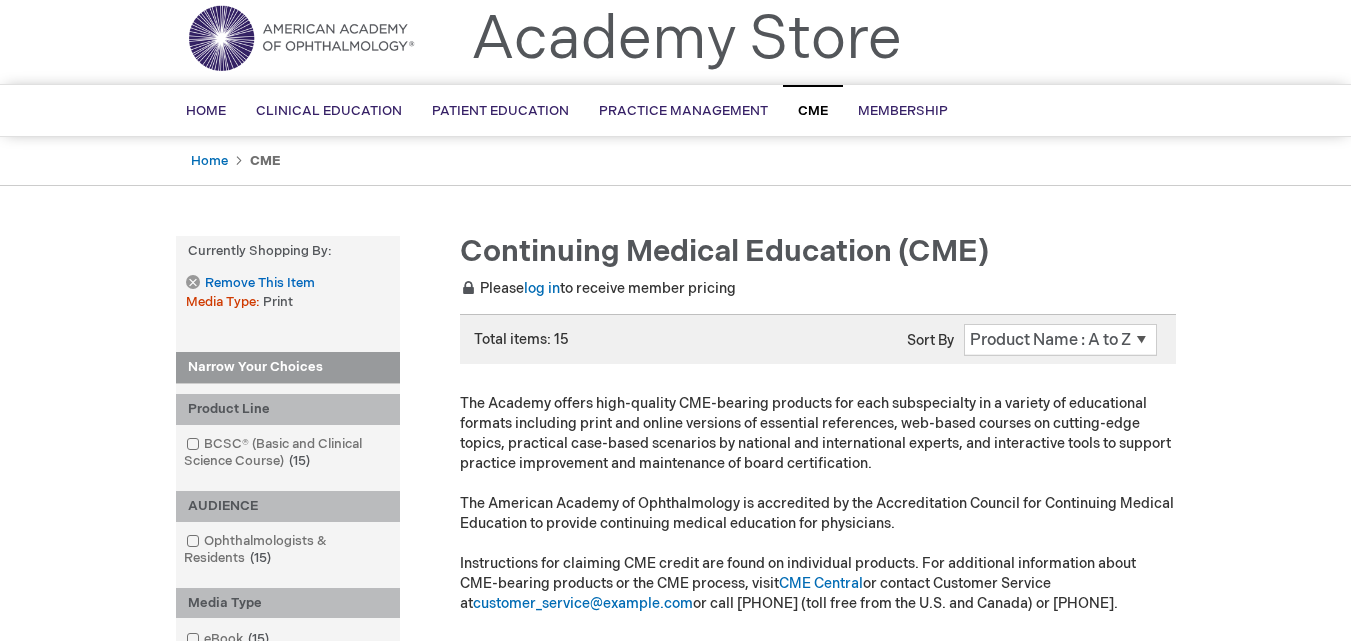 scroll, scrollTop: 0, scrollLeft: 0, axis: both 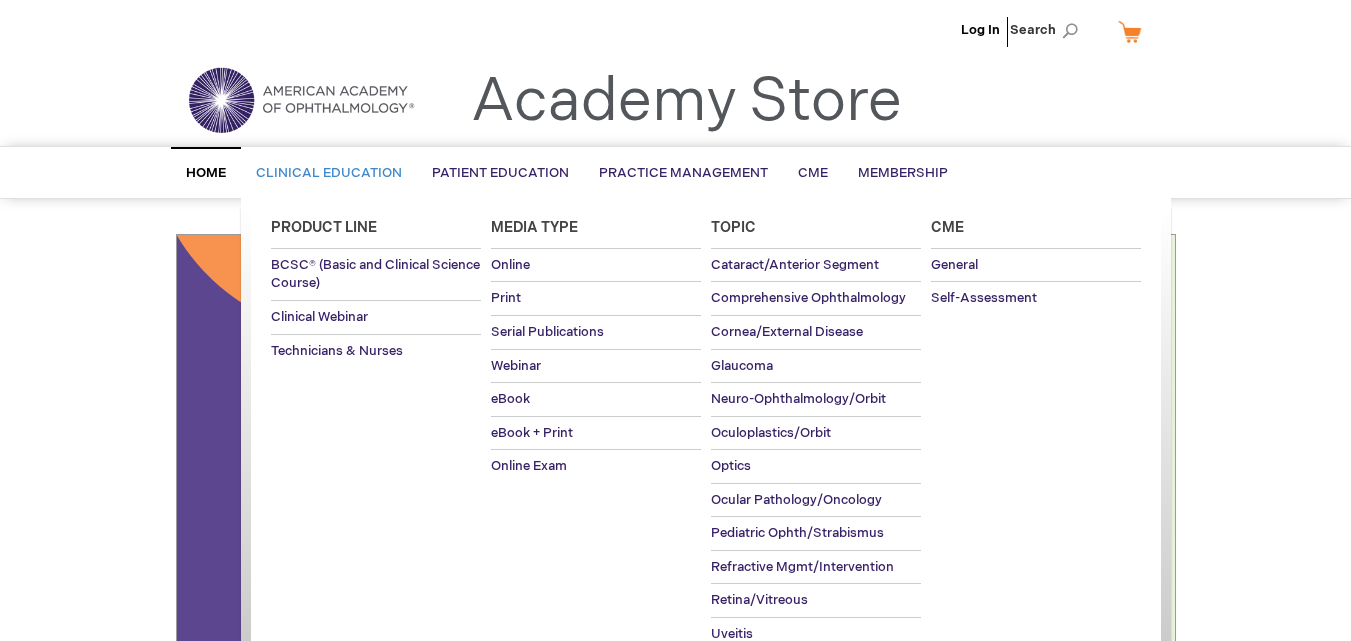 click on "Clinical Education" at bounding box center [329, 173] 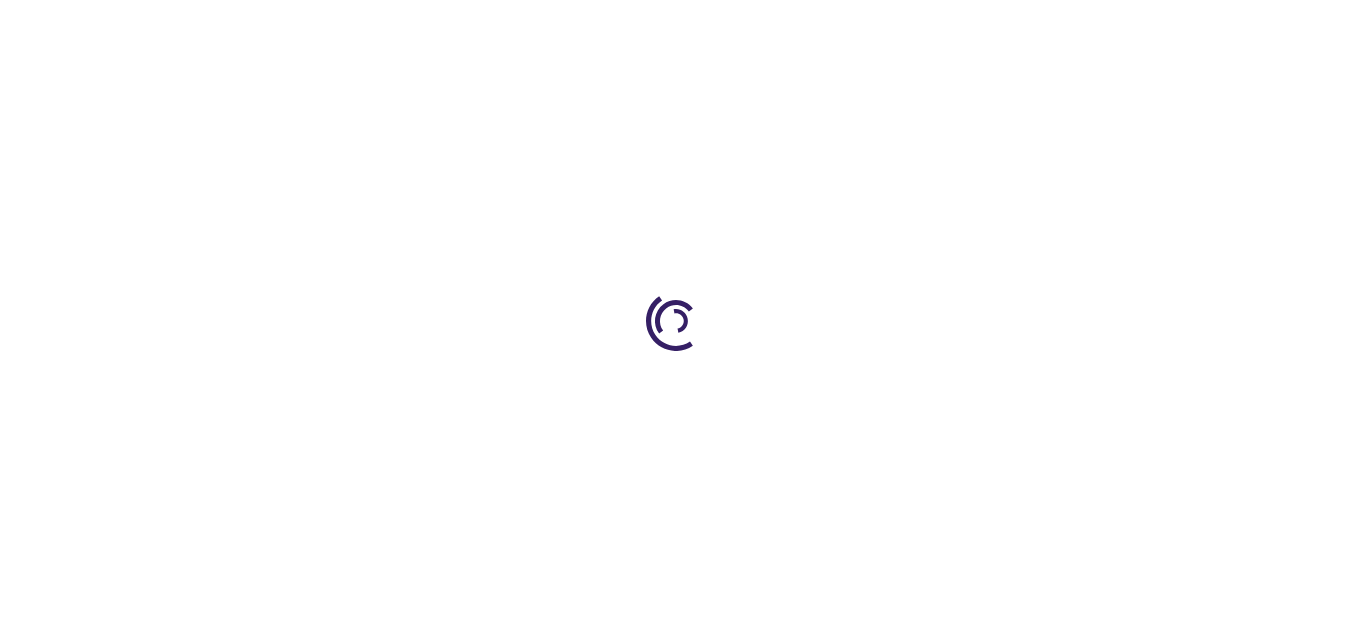 scroll, scrollTop: 0, scrollLeft: 0, axis: both 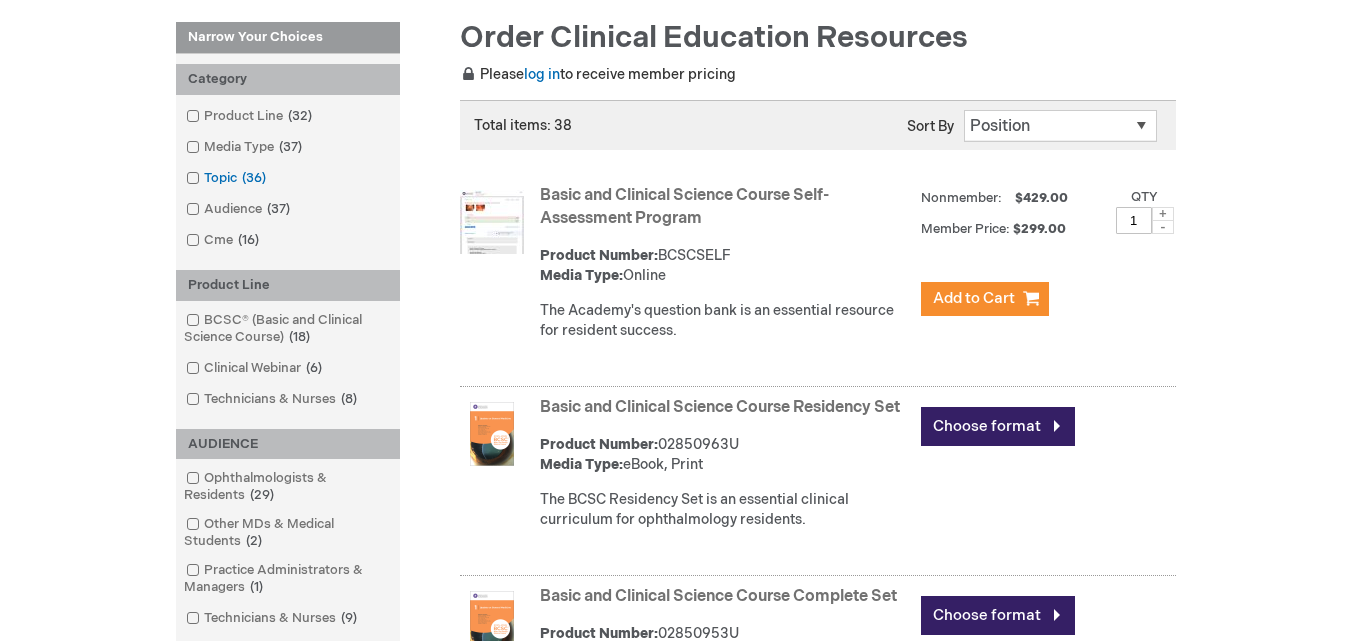 click at bounding box center [204, 178] 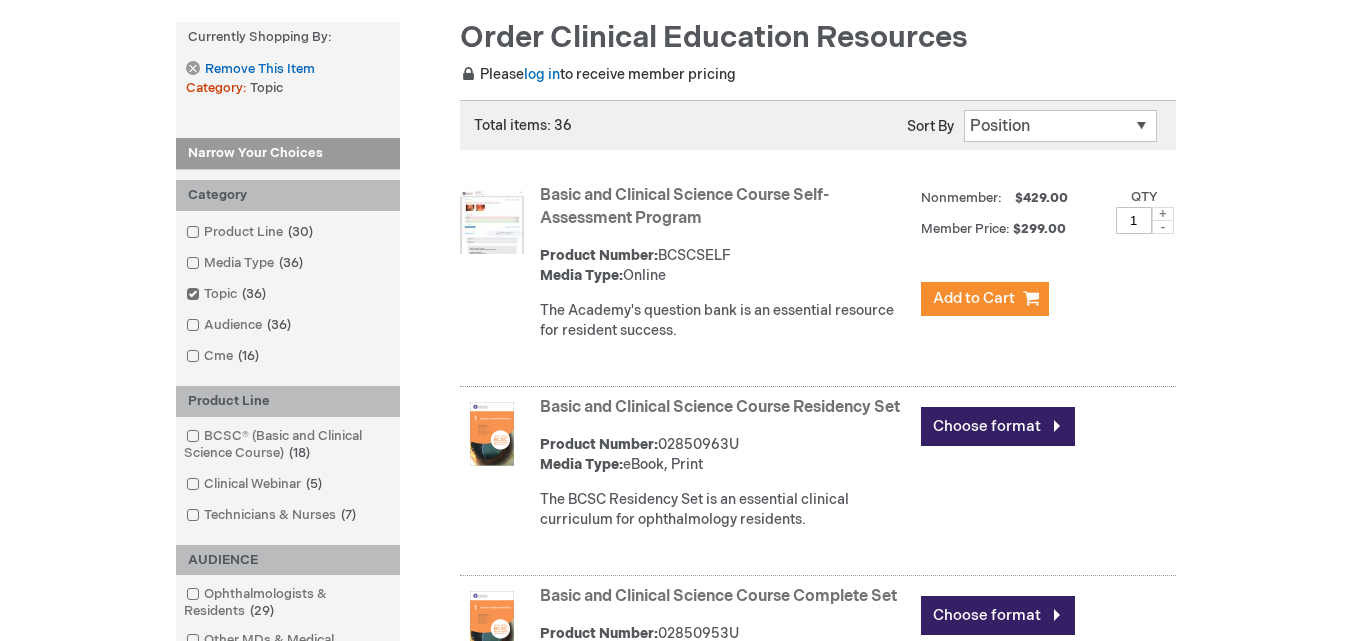 click on "Position
Product Name : A to Z
Product Name : Z to A
Price : Low to High
Price : High to Low
Oldest to Newest
Newest to Oldest" at bounding box center (1060, 126) 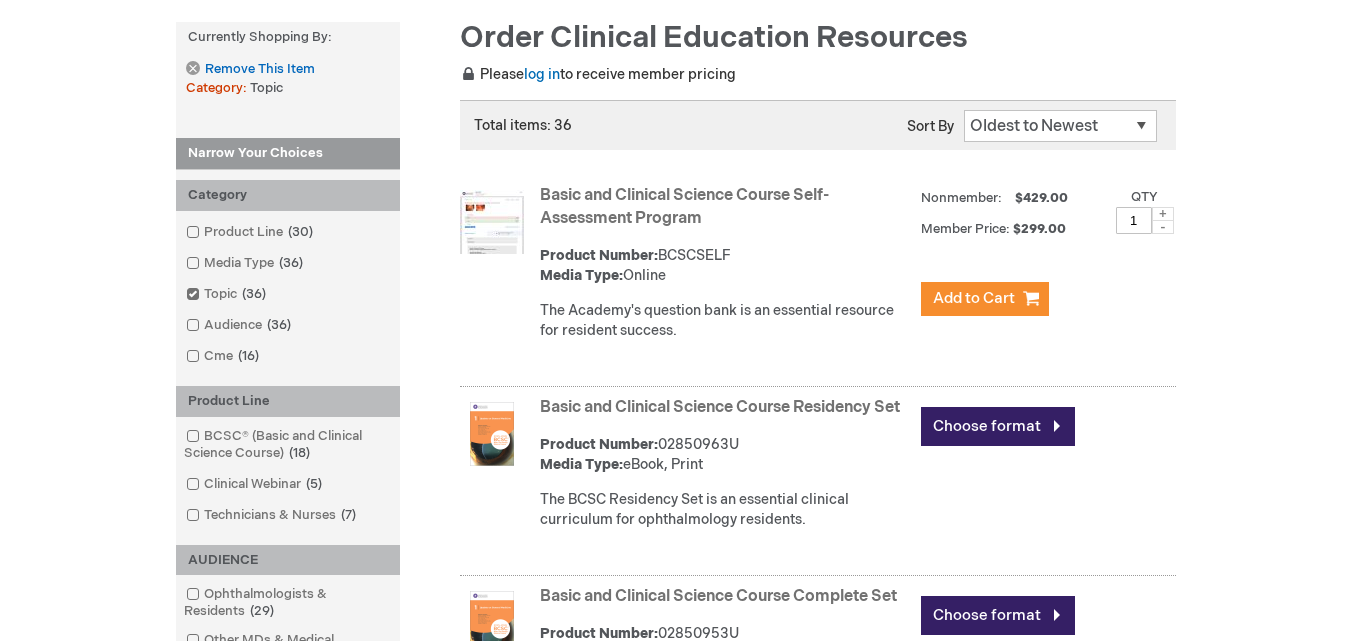 click on "Position
Product Name : A to Z
Product Name : Z to A
Price : Low to High
Price : High to Low
Oldest to Newest
Newest to Oldest" at bounding box center [1060, 126] 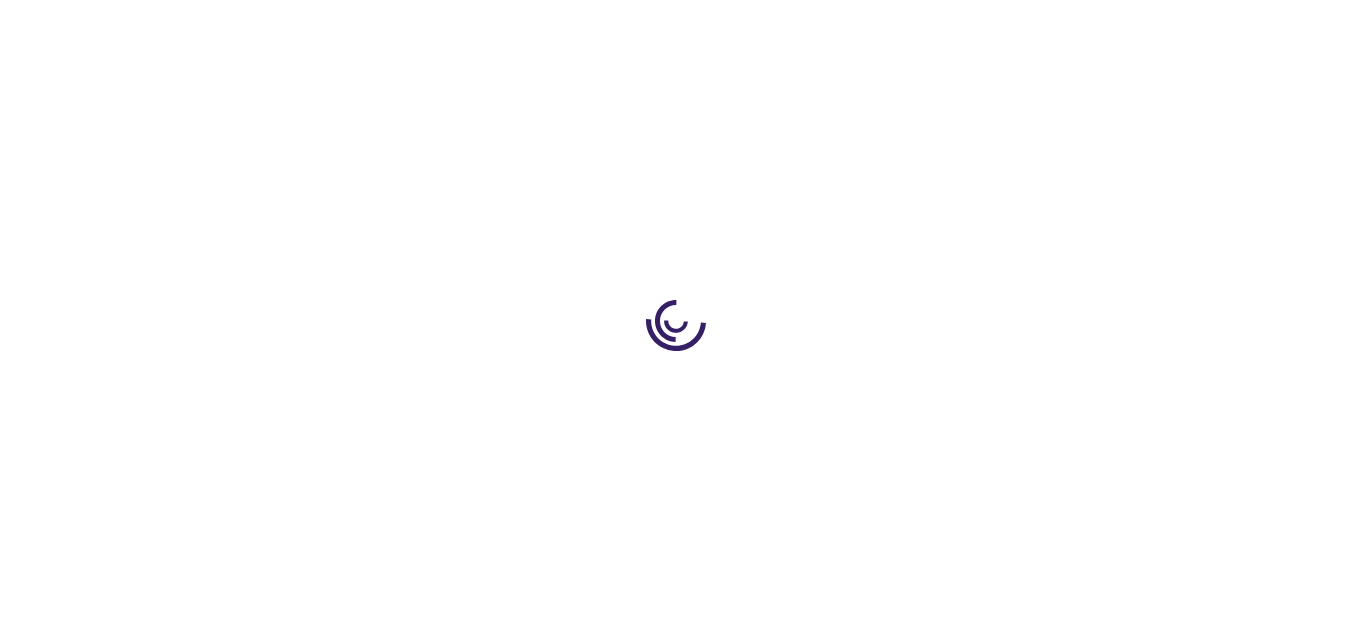 scroll, scrollTop: 0, scrollLeft: 0, axis: both 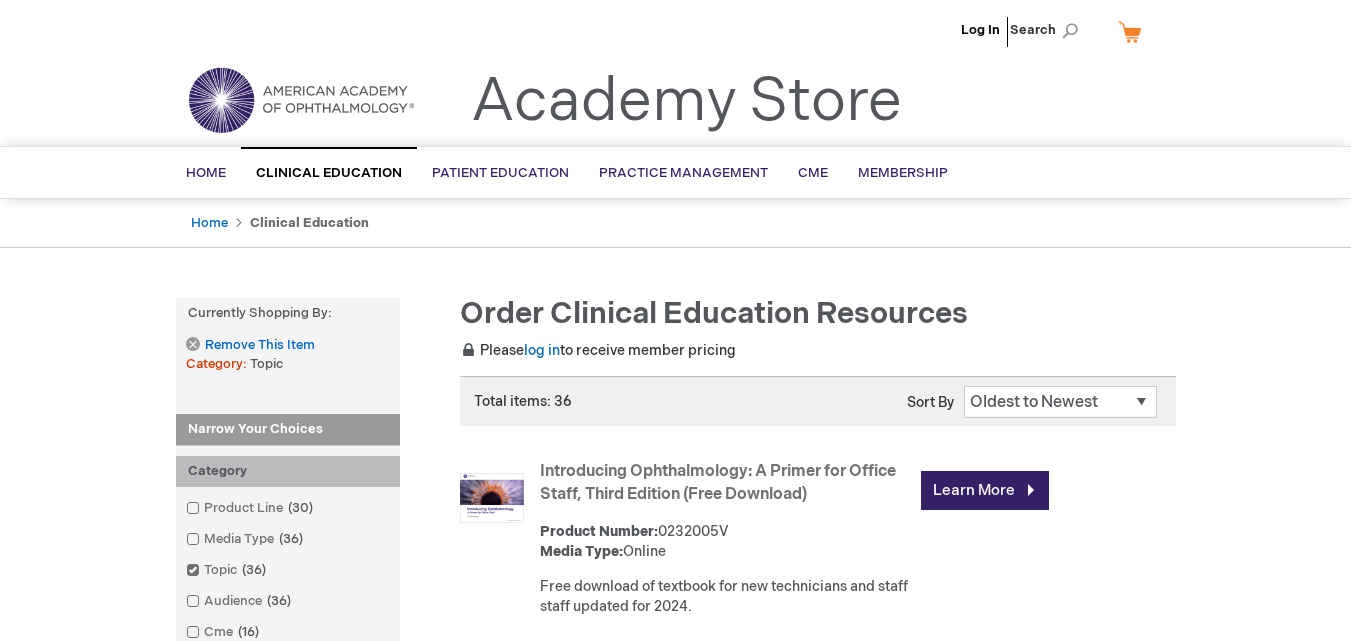 click on "Please  log in  to receive member pricing" at bounding box center [818, 351] 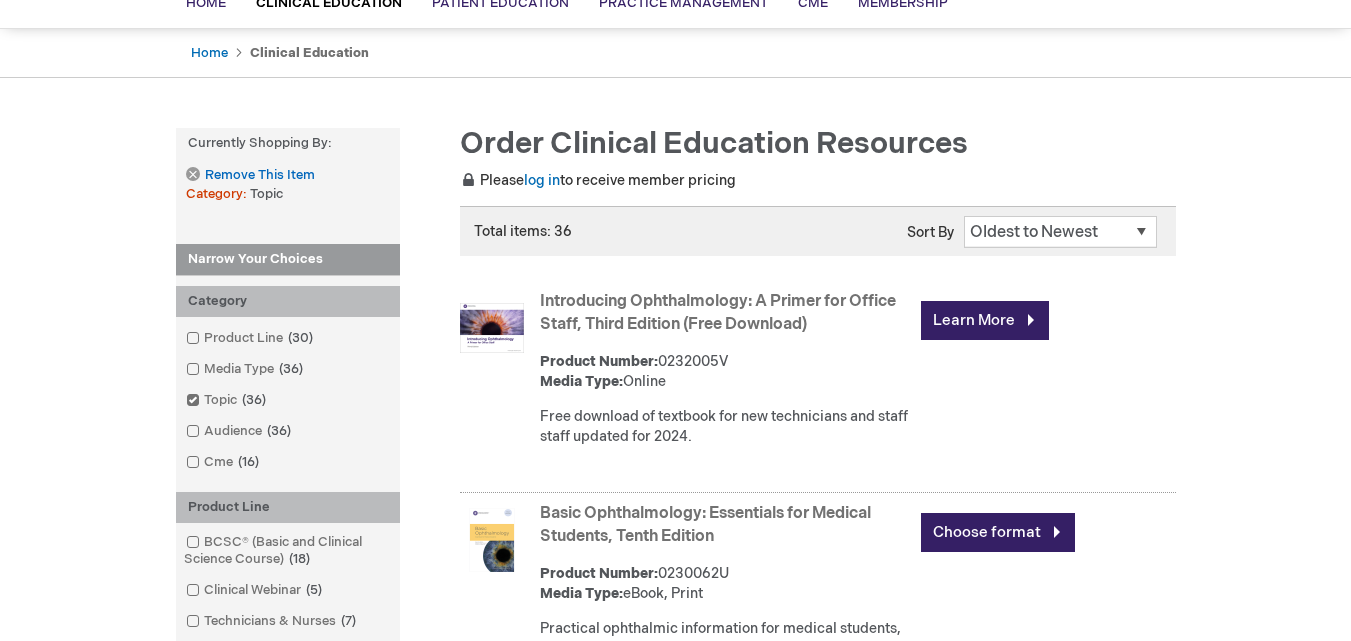 scroll, scrollTop: 172, scrollLeft: 0, axis: vertical 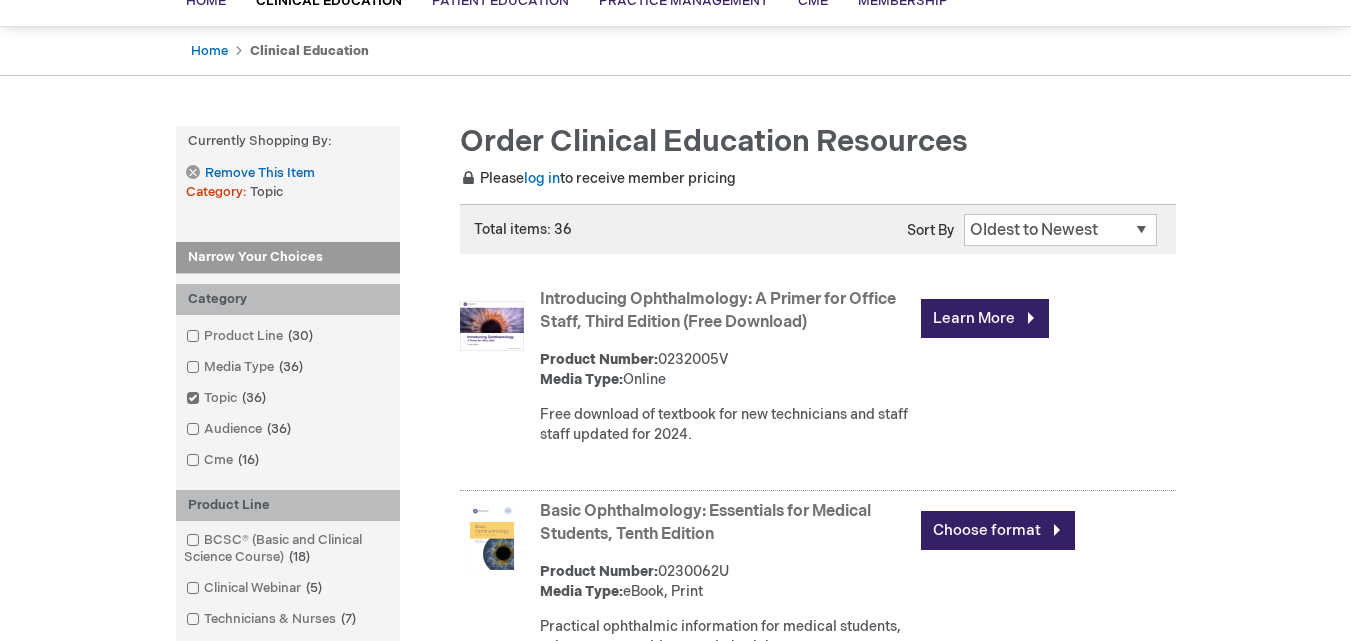 click on "Position
Product Name : A to Z
Product Name : Z to A
Price : Low to High
Price : High to Low
Oldest to Newest
Newest to Oldest" at bounding box center (1060, 230) 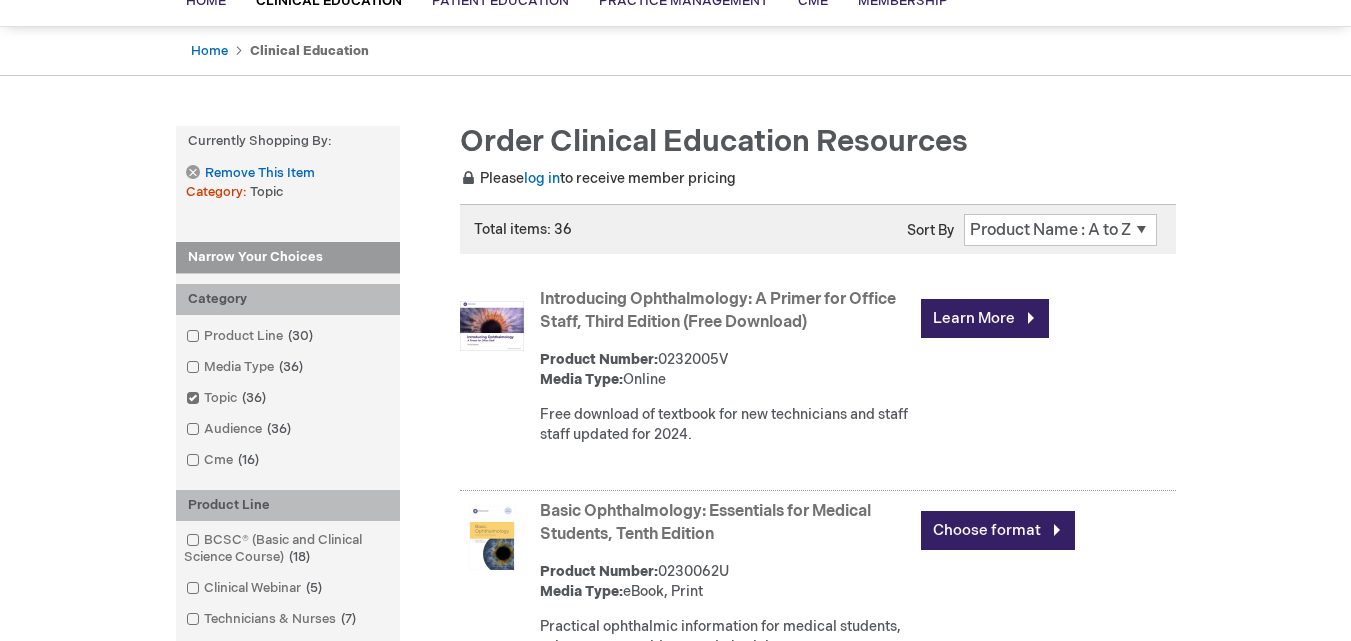 click on "Position
Product Name : A to Z
Product Name : Z to A
Price : Low to High
Price : High to Low
Oldest to Newest
Newest to Oldest" at bounding box center (1060, 230) 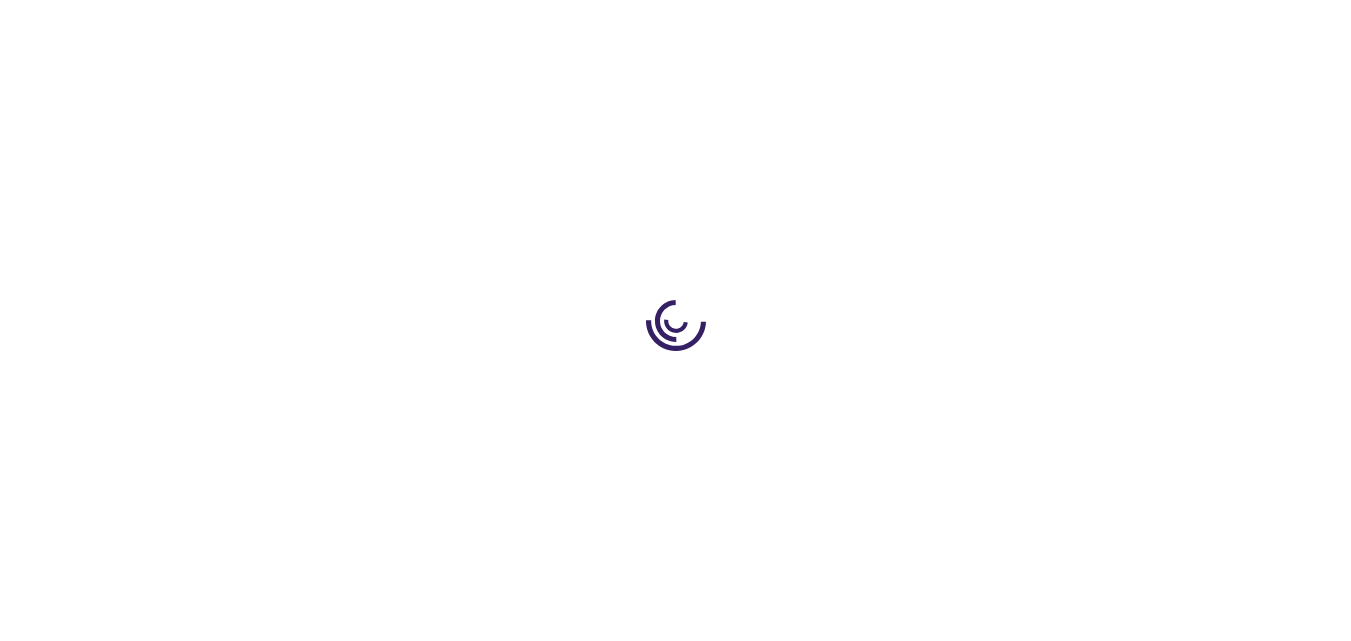 scroll, scrollTop: 0, scrollLeft: 0, axis: both 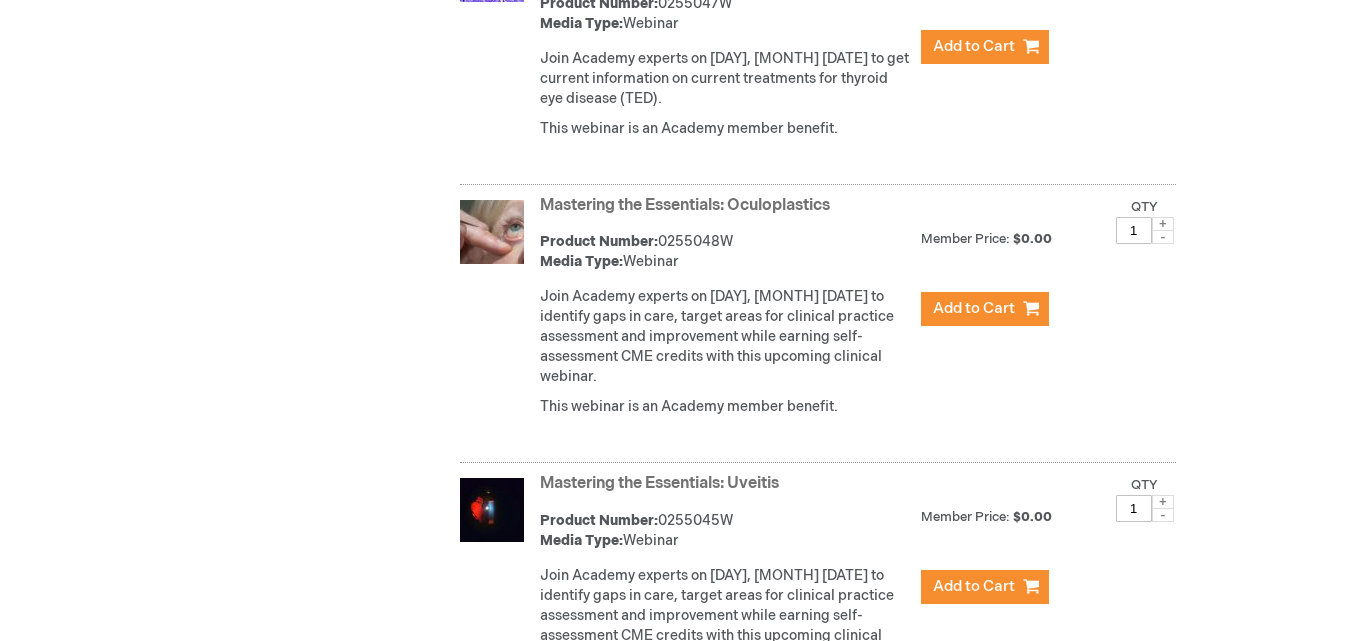 click on "Log In
Search
My Cart
CLOSE RECENTLY ADDED ITEM(S)
Close
There are no items in your cart. Please select a category or enter a keyword in the search field to begin shopping.
Toggle Nav
Academy Store
Menu
Search
Search
×" at bounding box center [675, -2171] 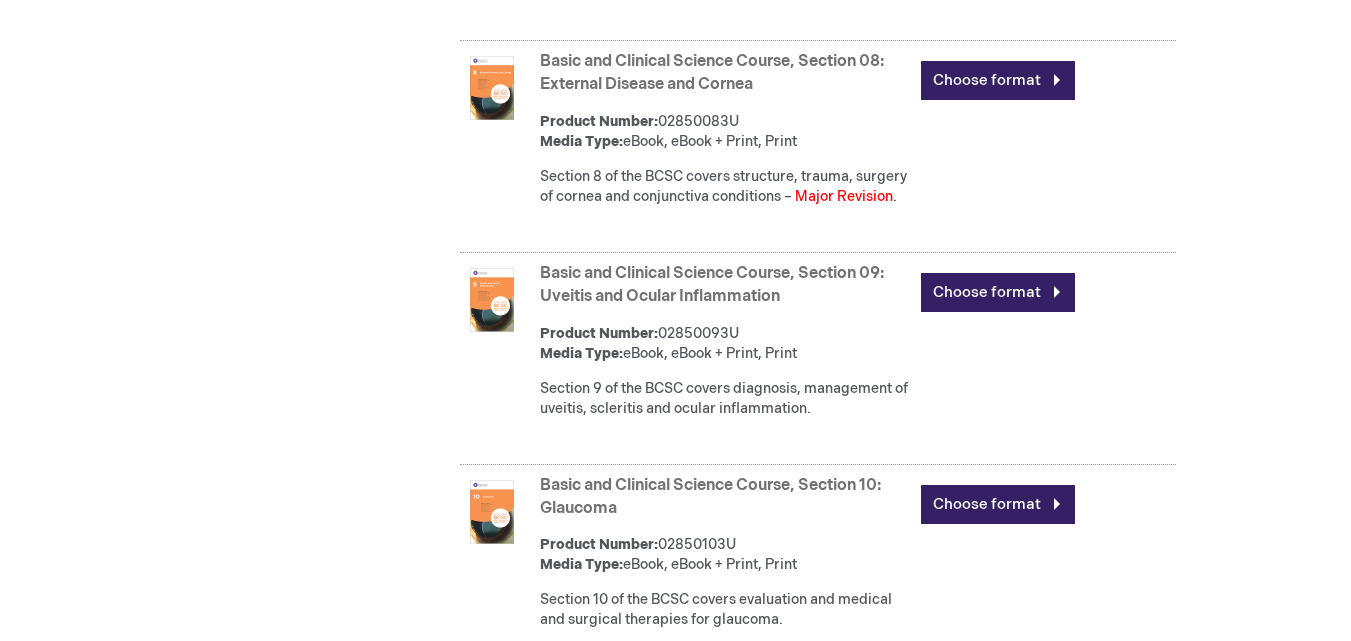 scroll, scrollTop: 2483, scrollLeft: 0, axis: vertical 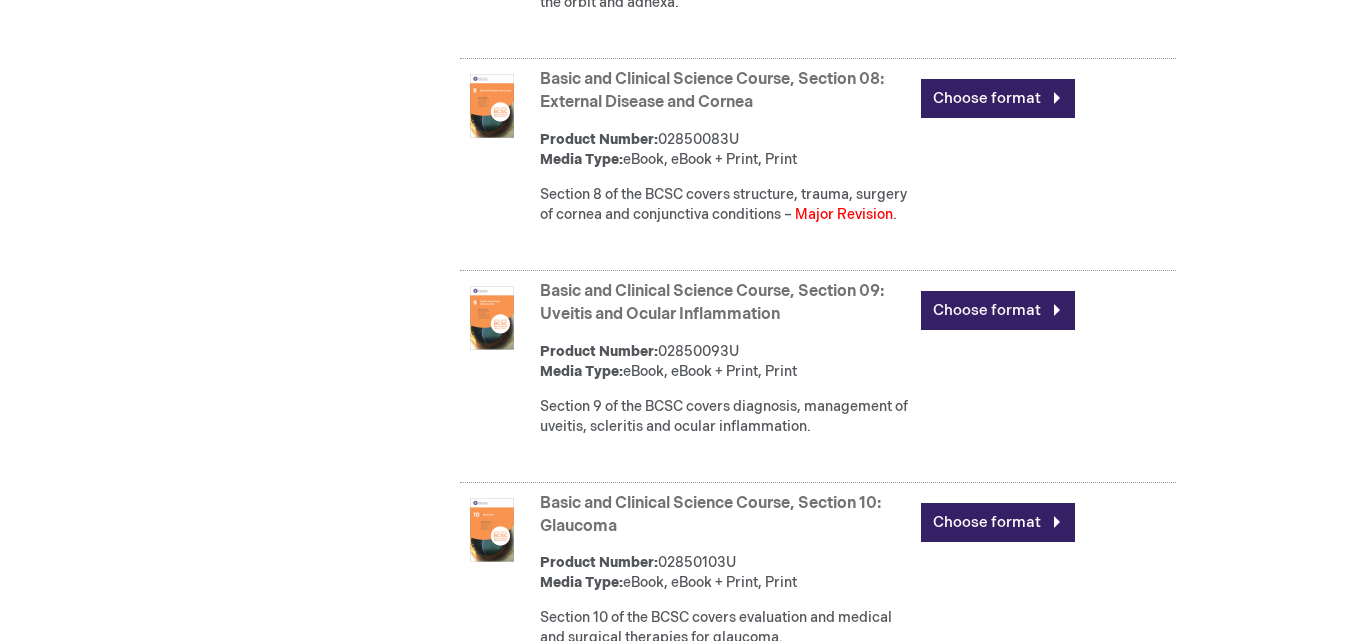 click on "Basic and Clinical Science Course, Section 07: Oculofacial Plastic and Orbital Surgery
Product Number:
02850073U
Media Type:
eBook, eBook + Print, Print
Section 7 of the BCSC covers anatomy, management of the orbit and adnexa." at bounding box center (818, -44) 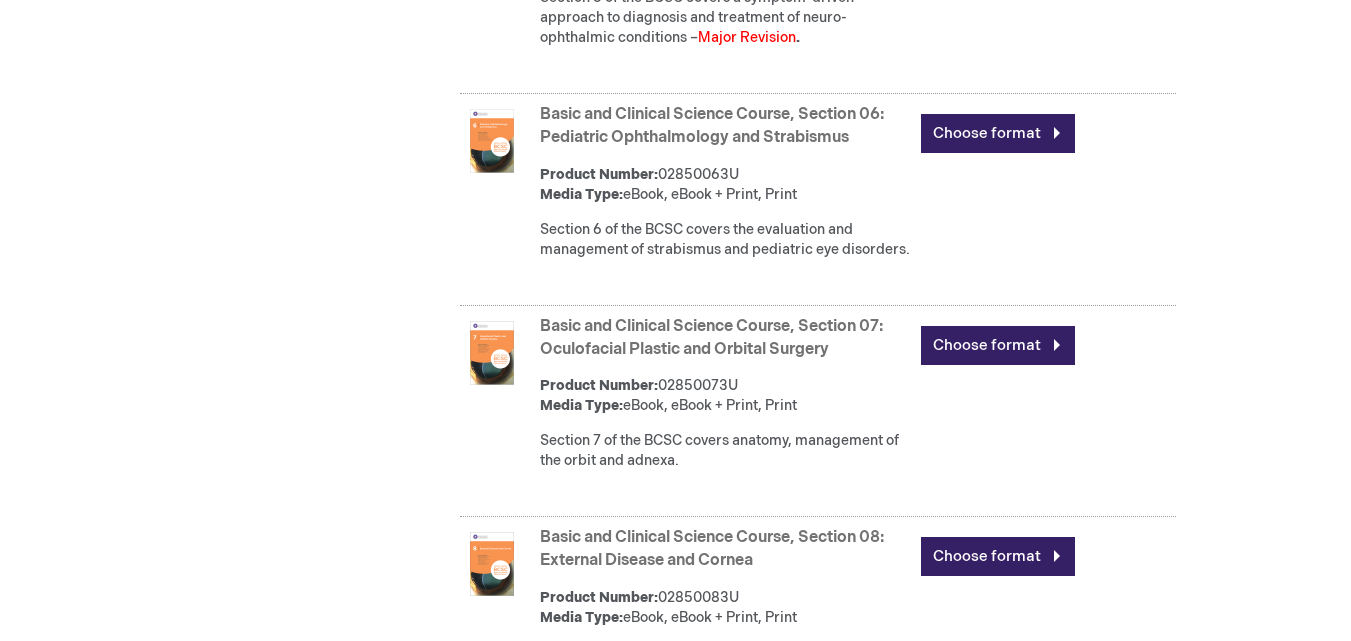 click on "Basic and Clinical Science Course, Section 05: Neuro-Ophthalmology
Product Number:
02850053U
Media Type:
eBook, eBook + Print, Print
Section 5 of the BCSC covers a symptom-driven approach to diagnosis and treatment of neuro-ophthalmic conditions –  Major Revision ." at bounding box center (818, -20) 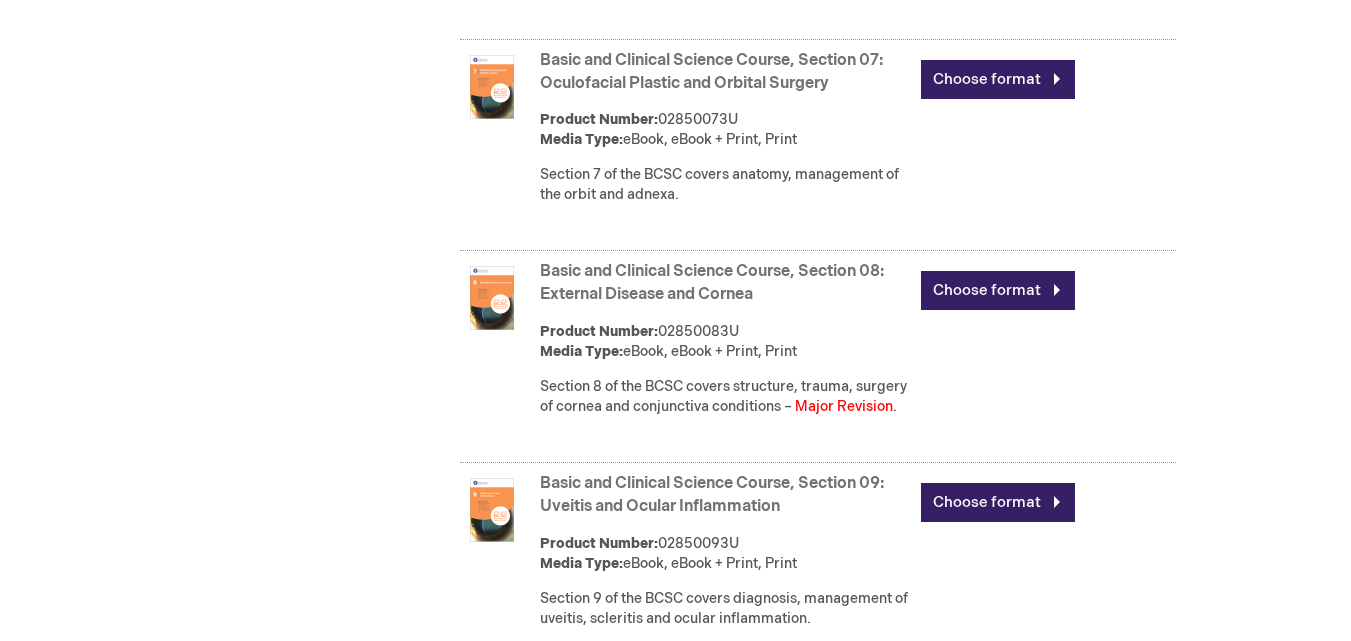 scroll, scrollTop: 2295, scrollLeft: 0, axis: vertical 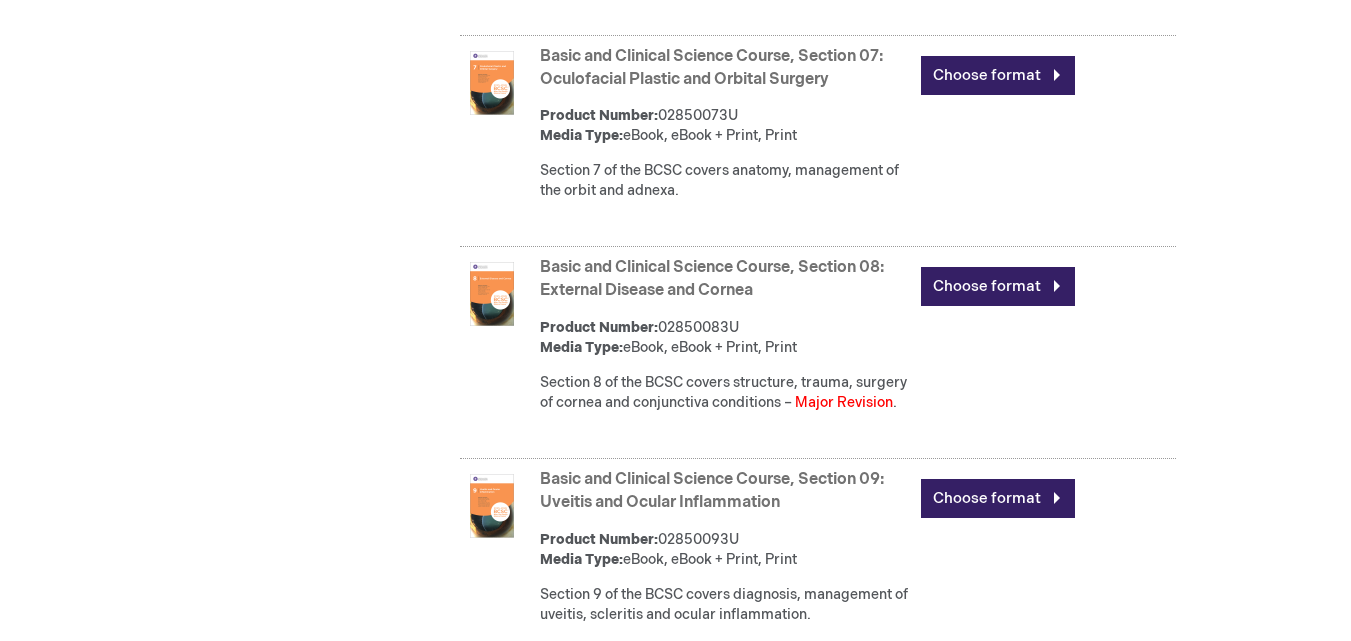 click on "Basic and Clinical Science Course, Section 08: External Disease and Cornea" at bounding box center (712, 279) 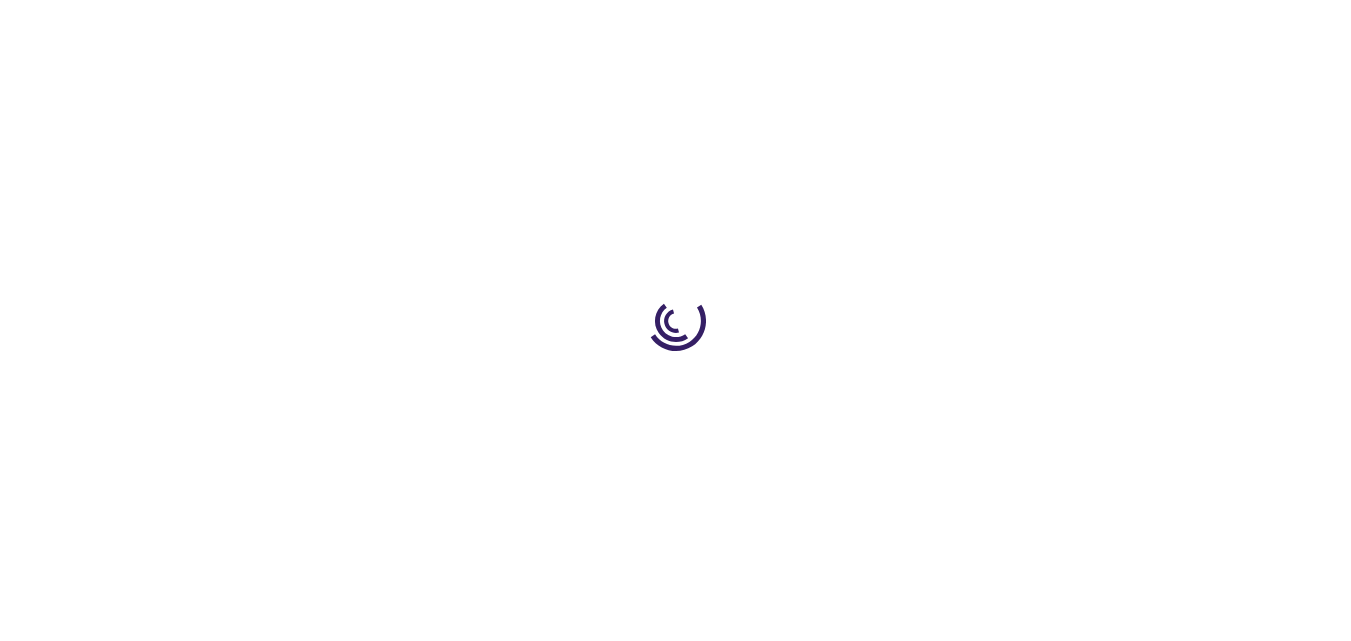 scroll, scrollTop: 0, scrollLeft: 0, axis: both 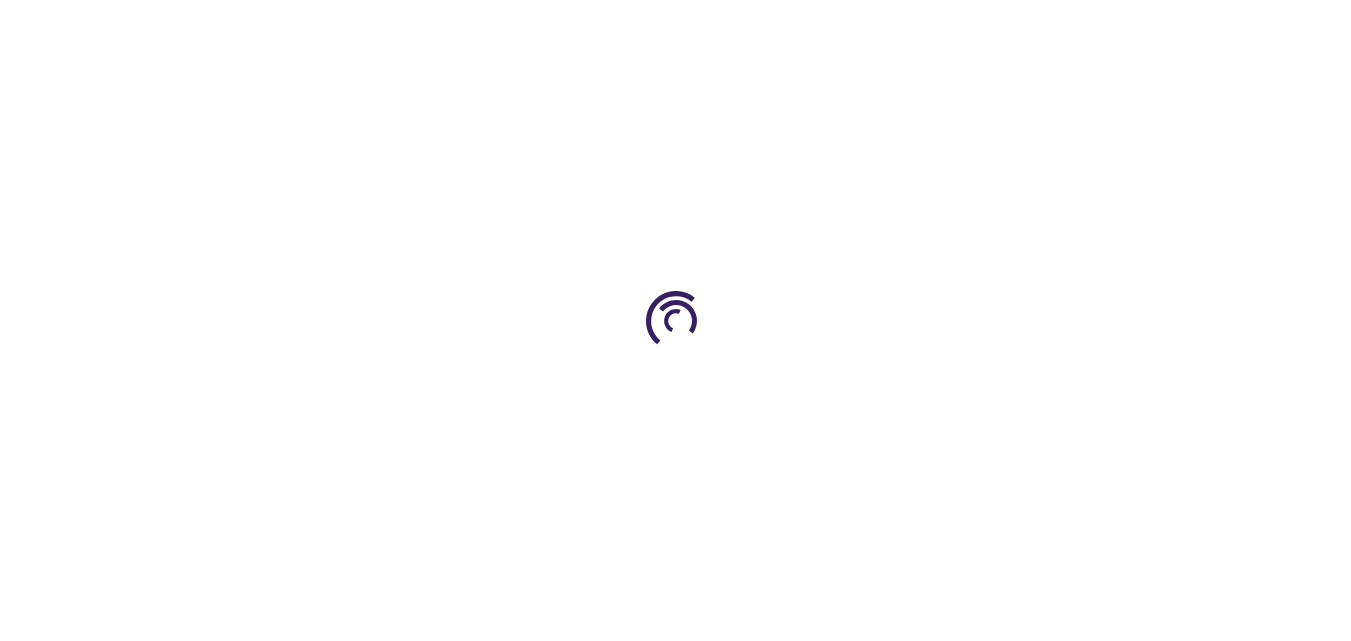type on "0" 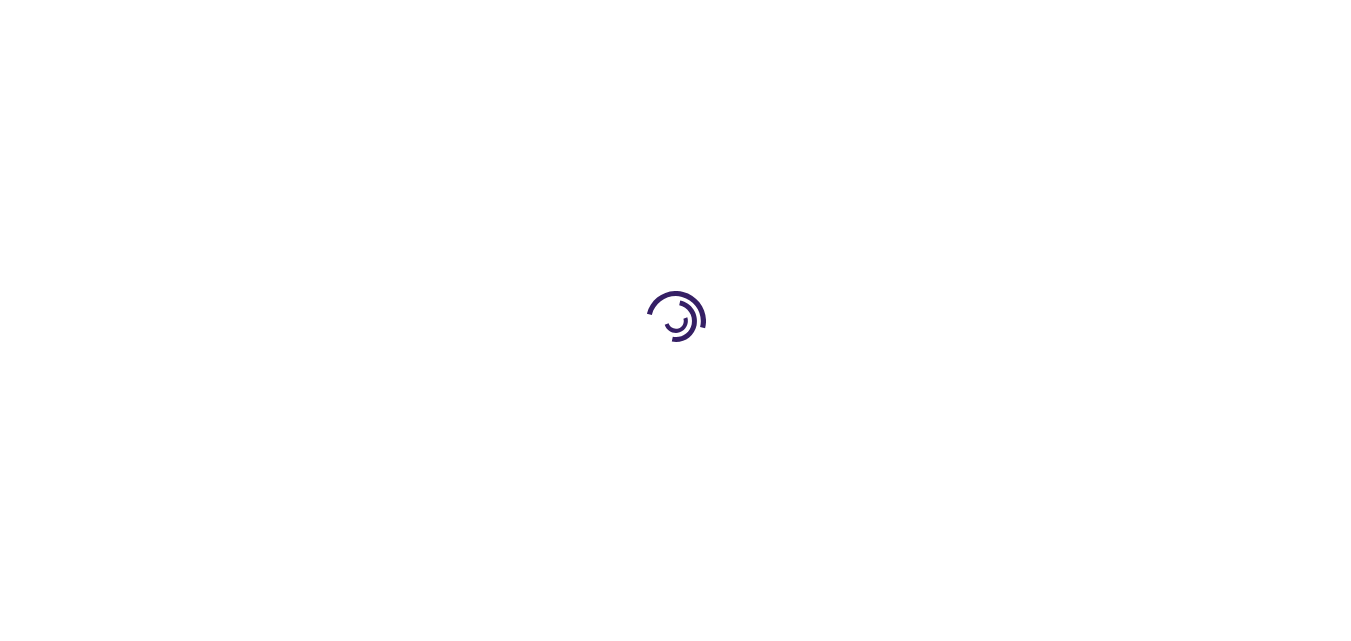 type on "0" 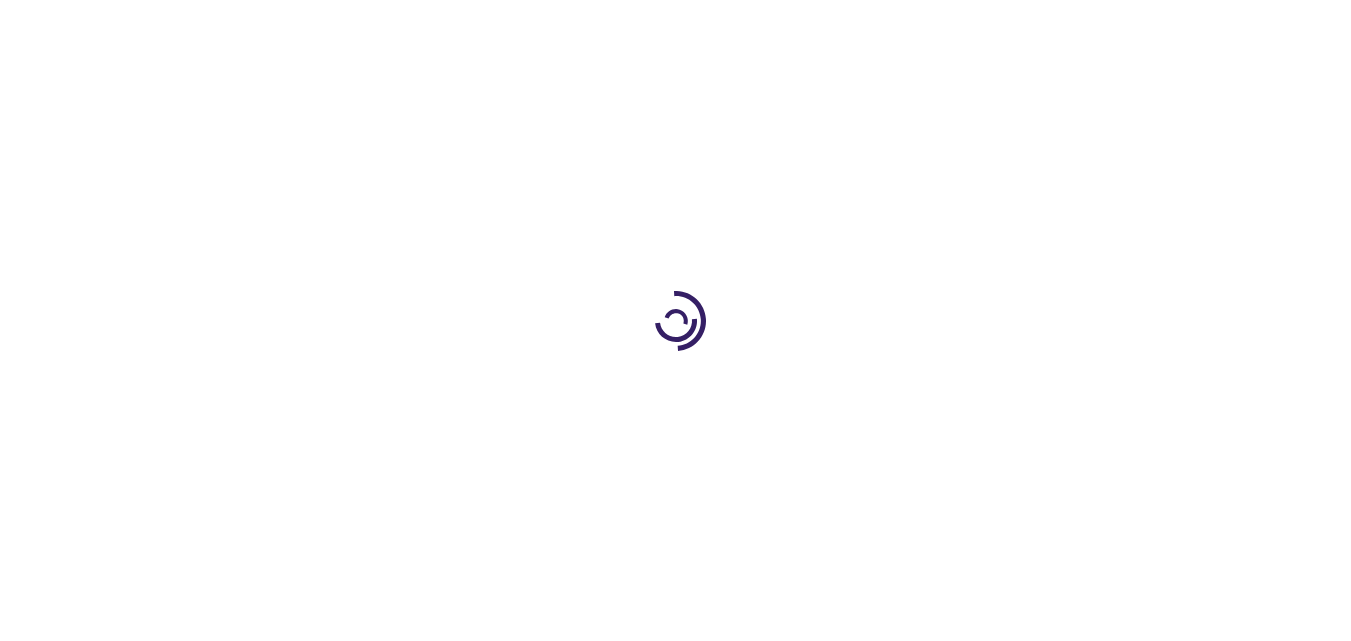 type on "0" 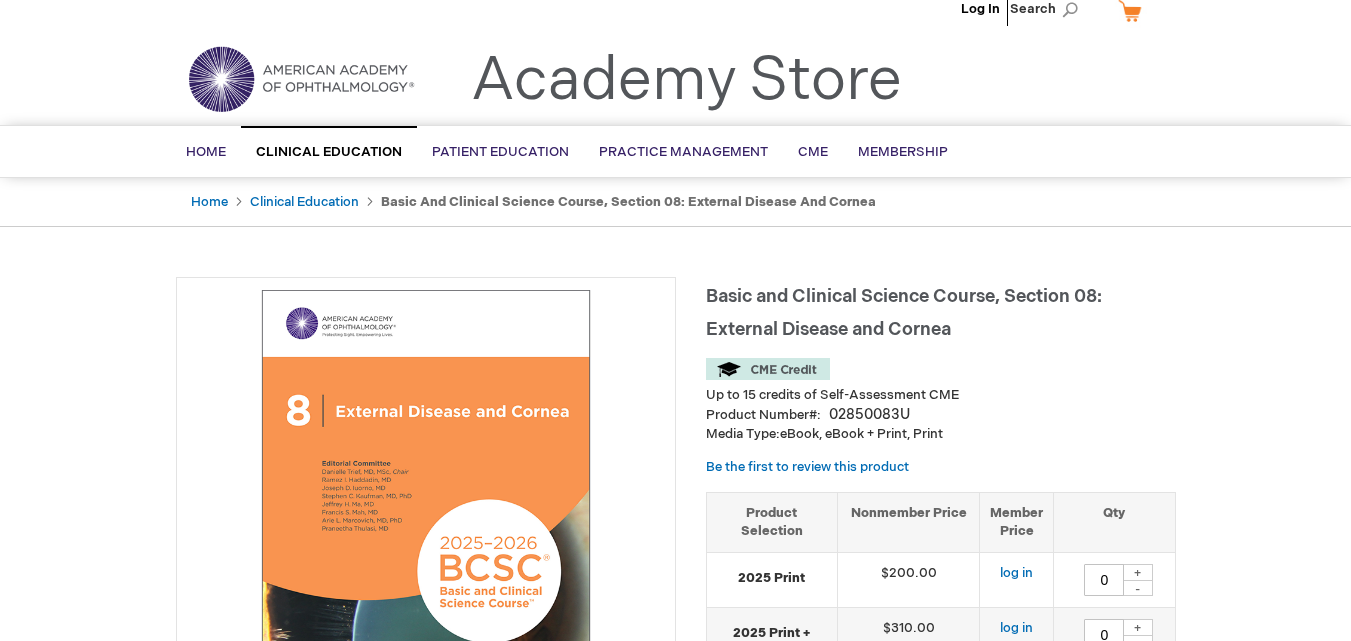 scroll, scrollTop: 17, scrollLeft: 0, axis: vertical 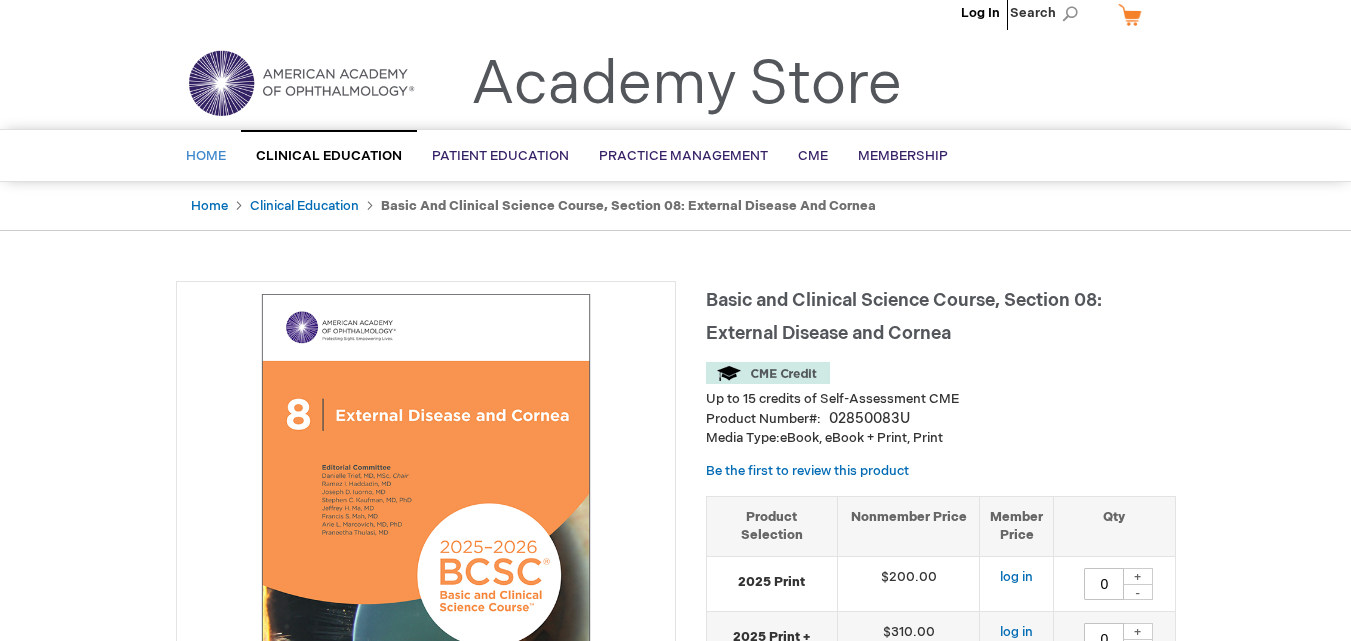 click on "Home" at bounding box center [206, 156] 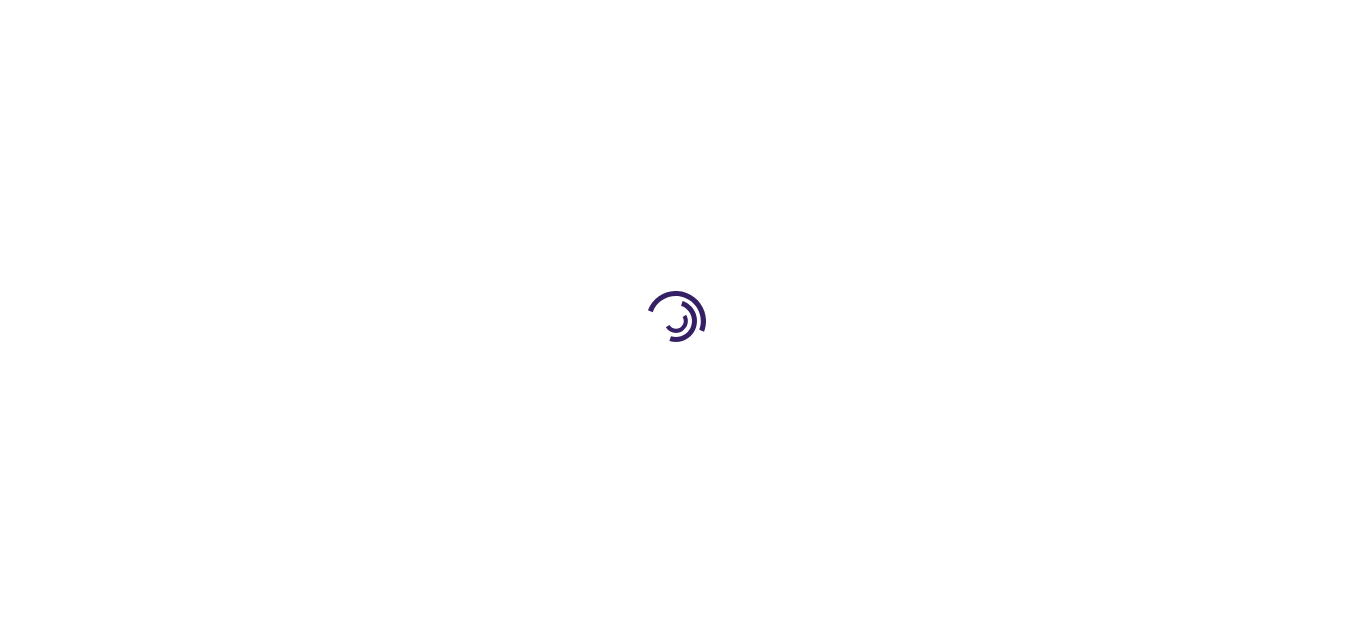 scroll, scrollTop: 0, scrollLeft: 0, axis: both 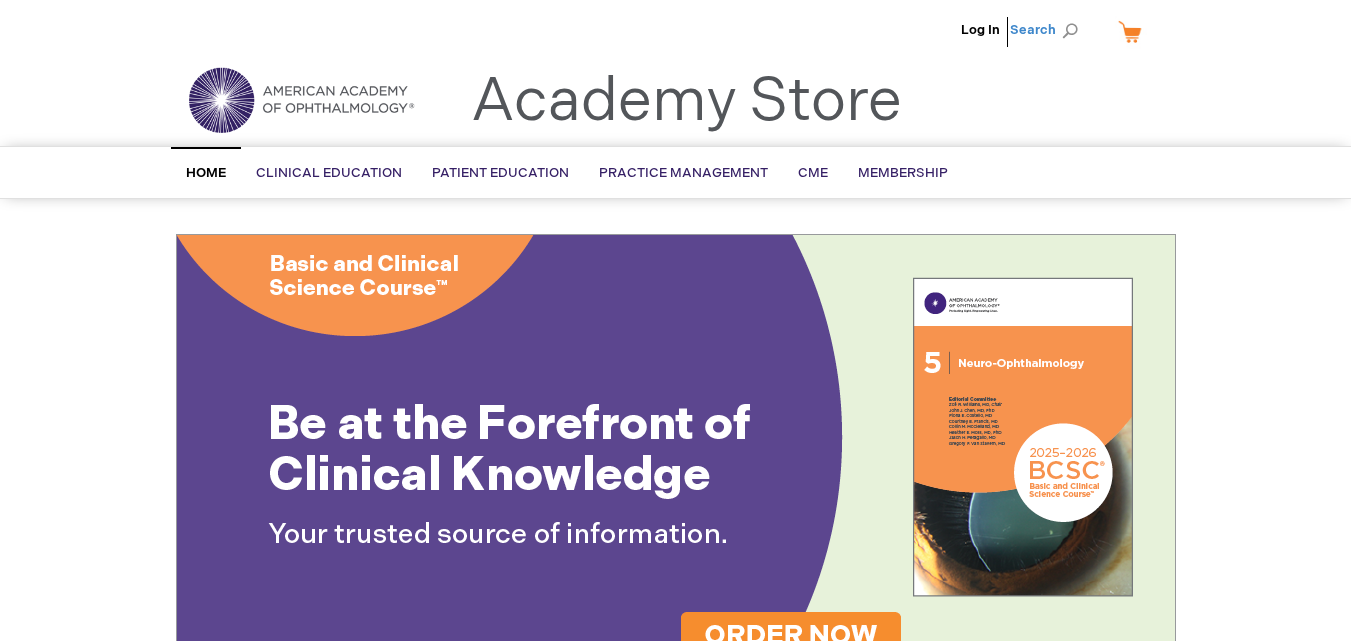 click on "Search" at bounding box center [1048, 30] 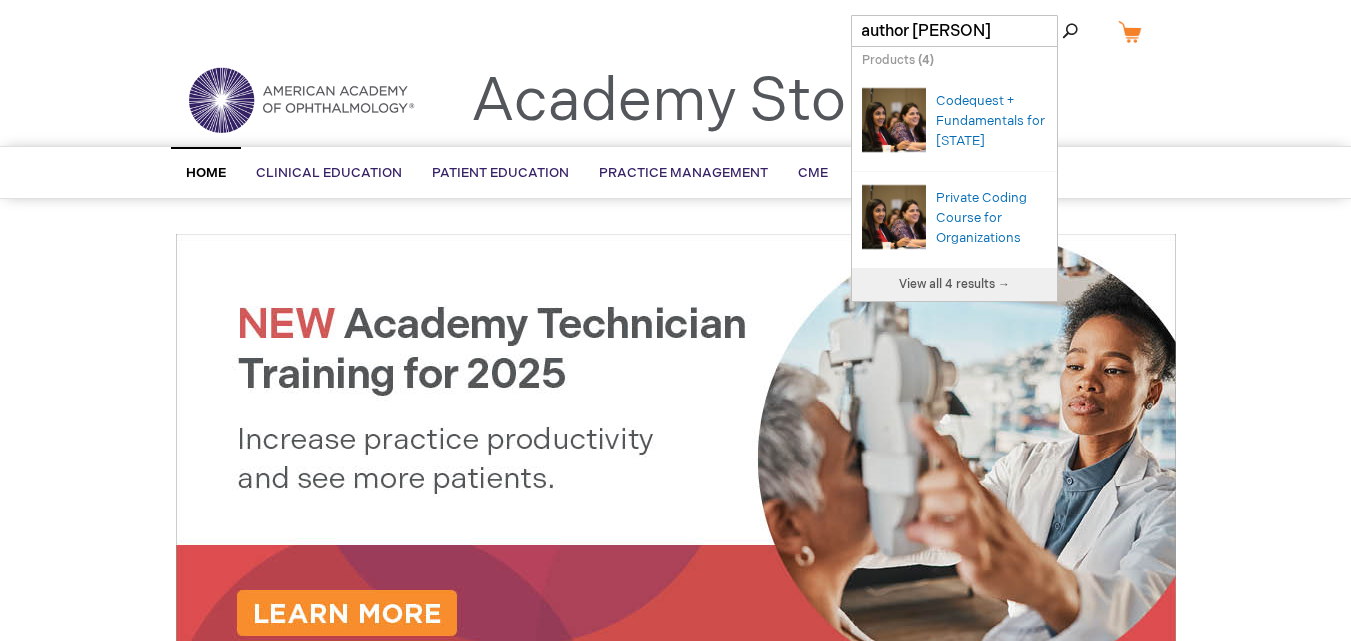 type on "author [PERSON]" 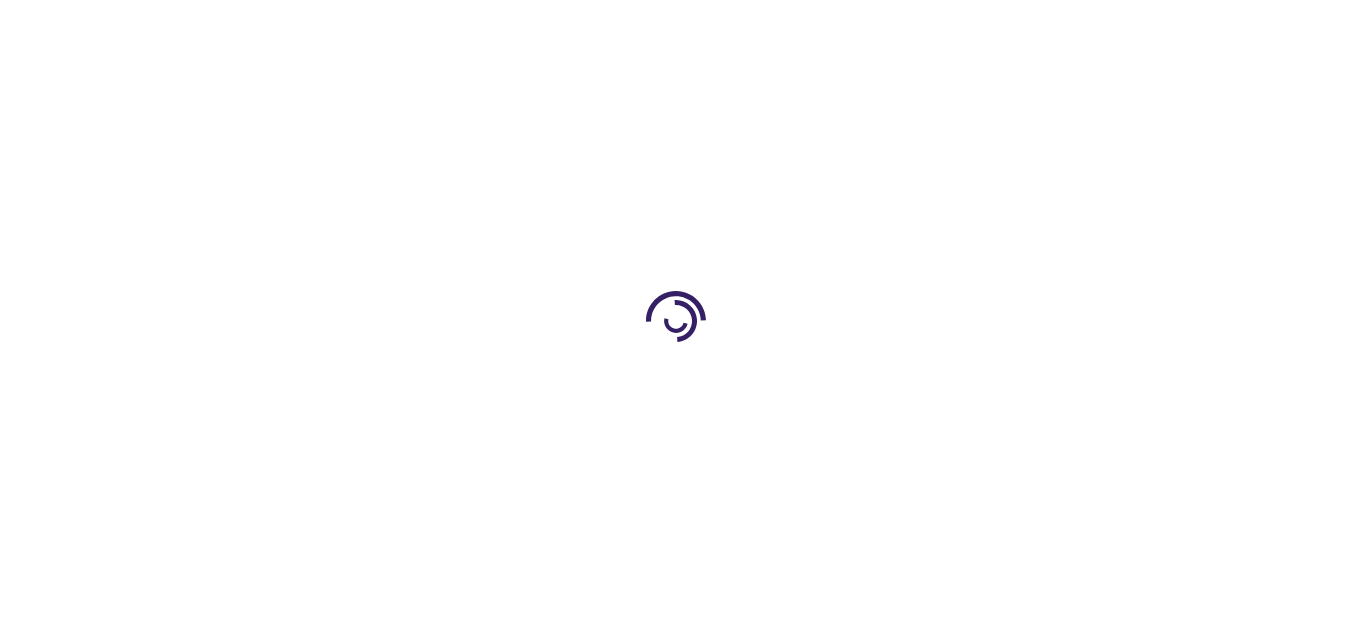 scroll, scrollTop: 0, scrollLeft: 0, axis: both 